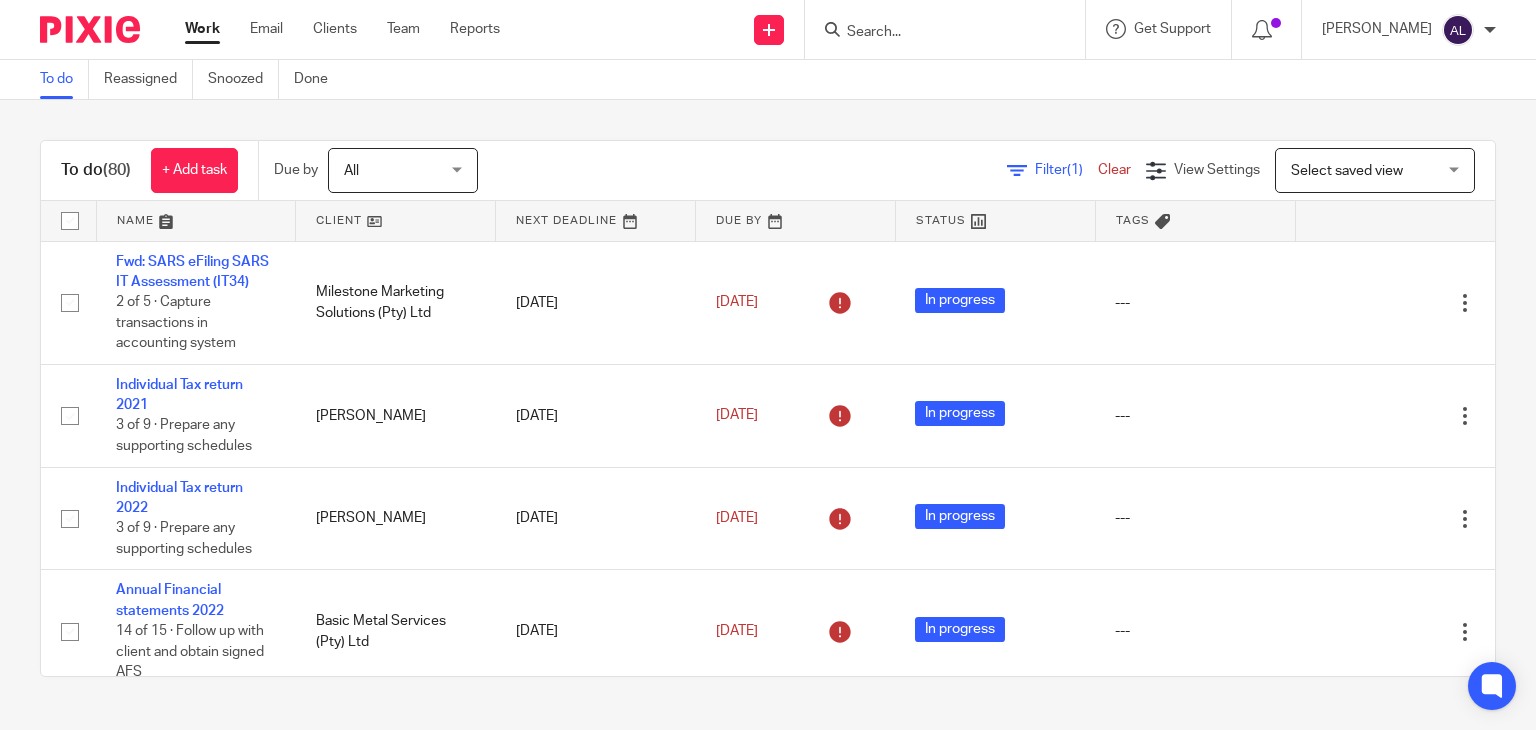 scroll, scrollTop: 0, scrollLeft: 0, axis: both 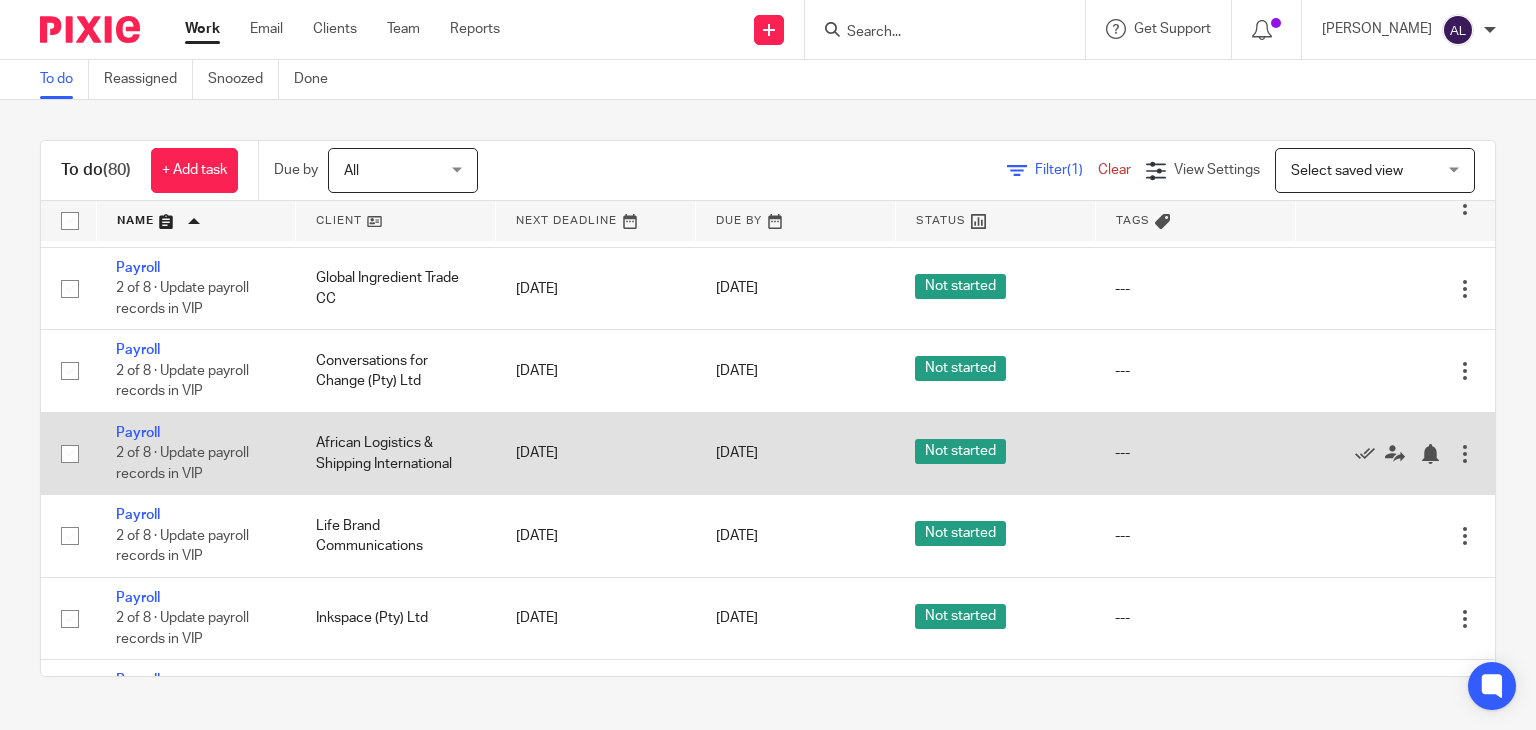 click at bounding box center [1465, 454] 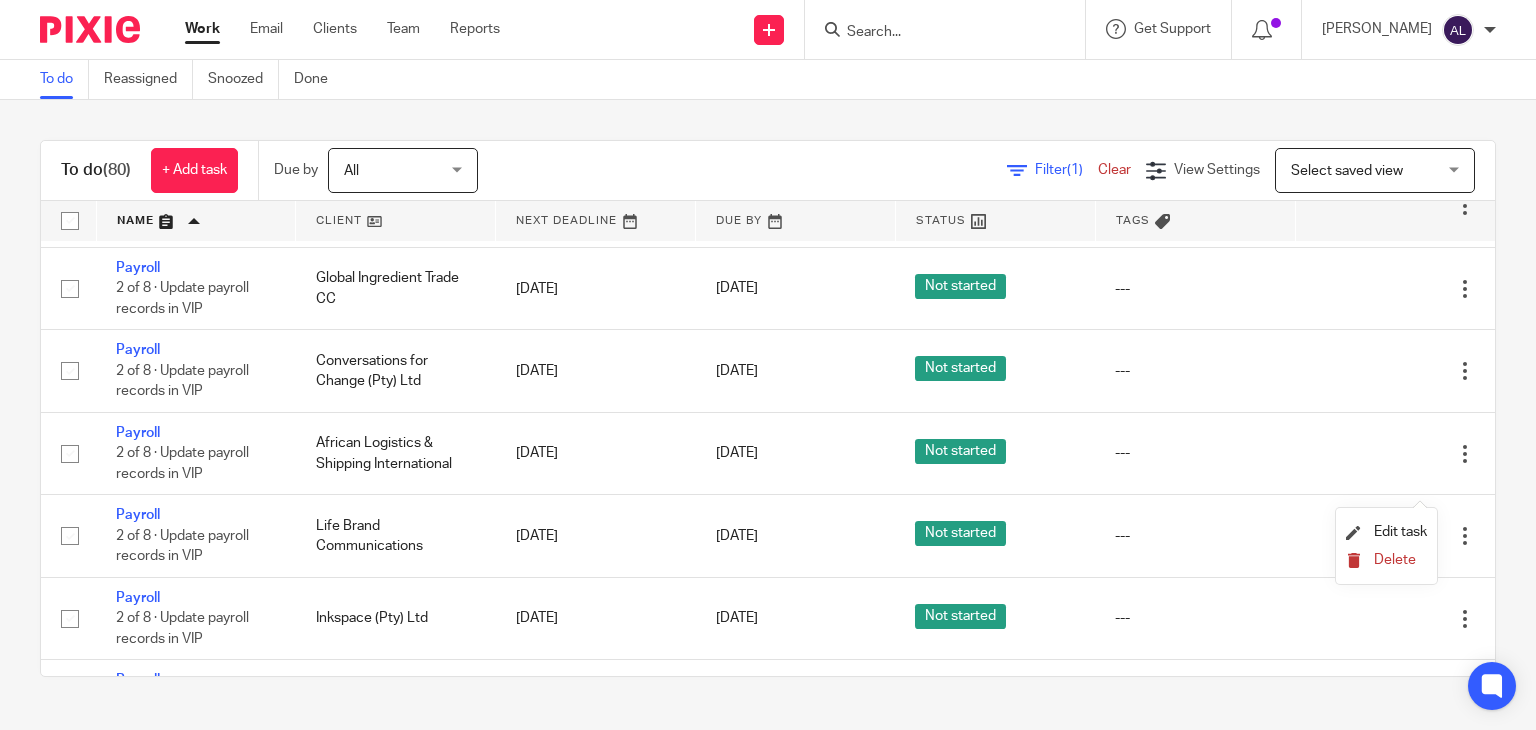 click on "Delete" at bounding box center [1395, 560] 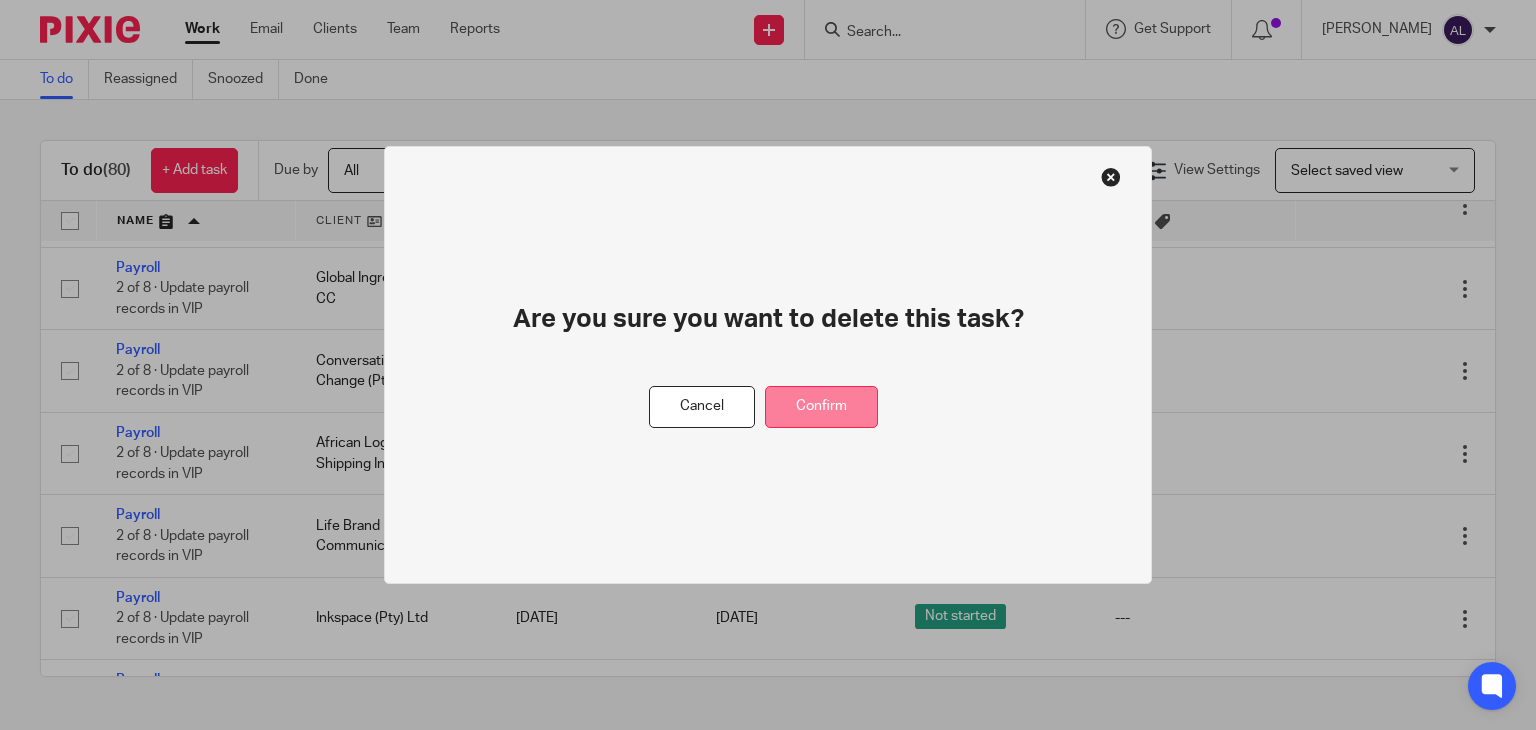 click on "Confirm" at bounding box center (821, 407) 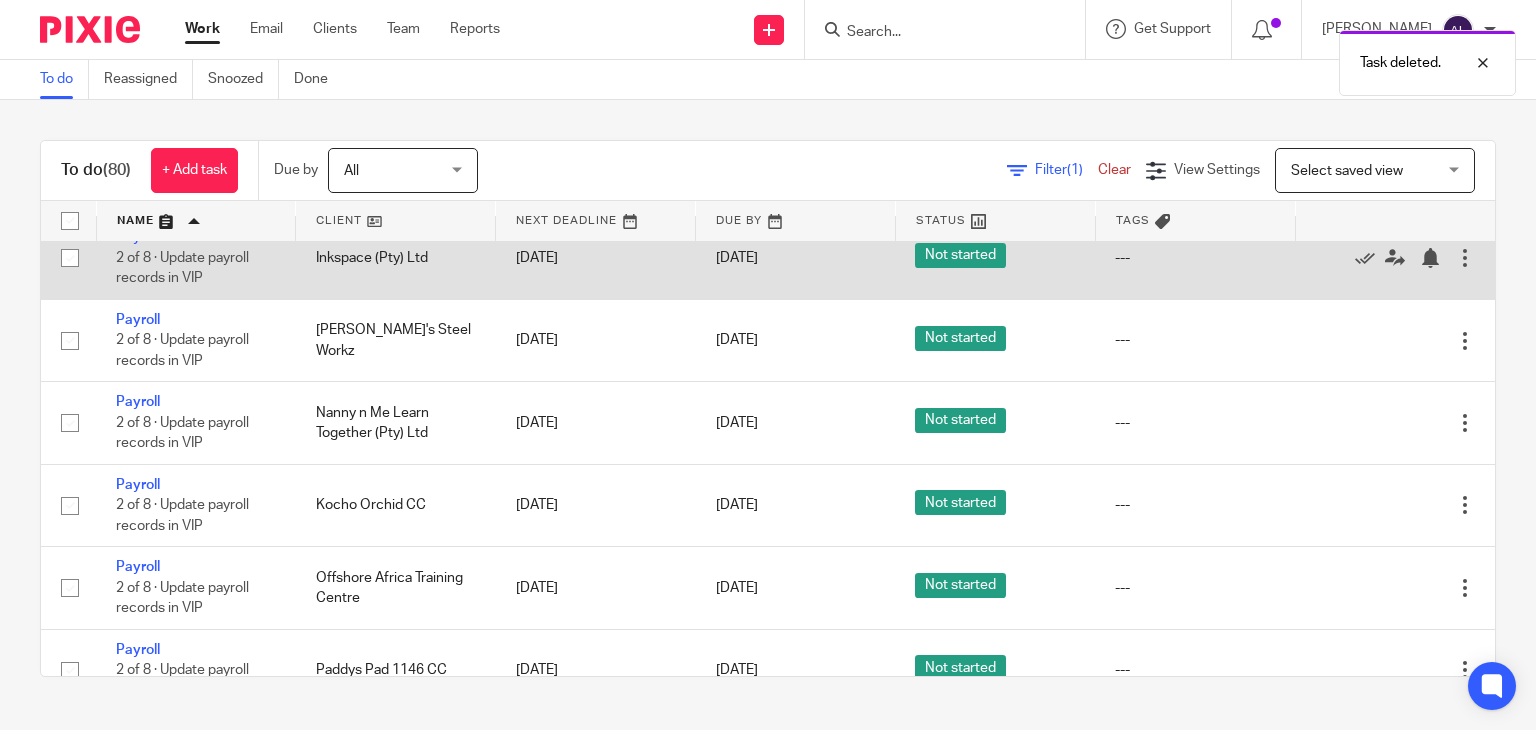 scroll, scrollTop: 2000, scrollLeft: 0, axis: vertical 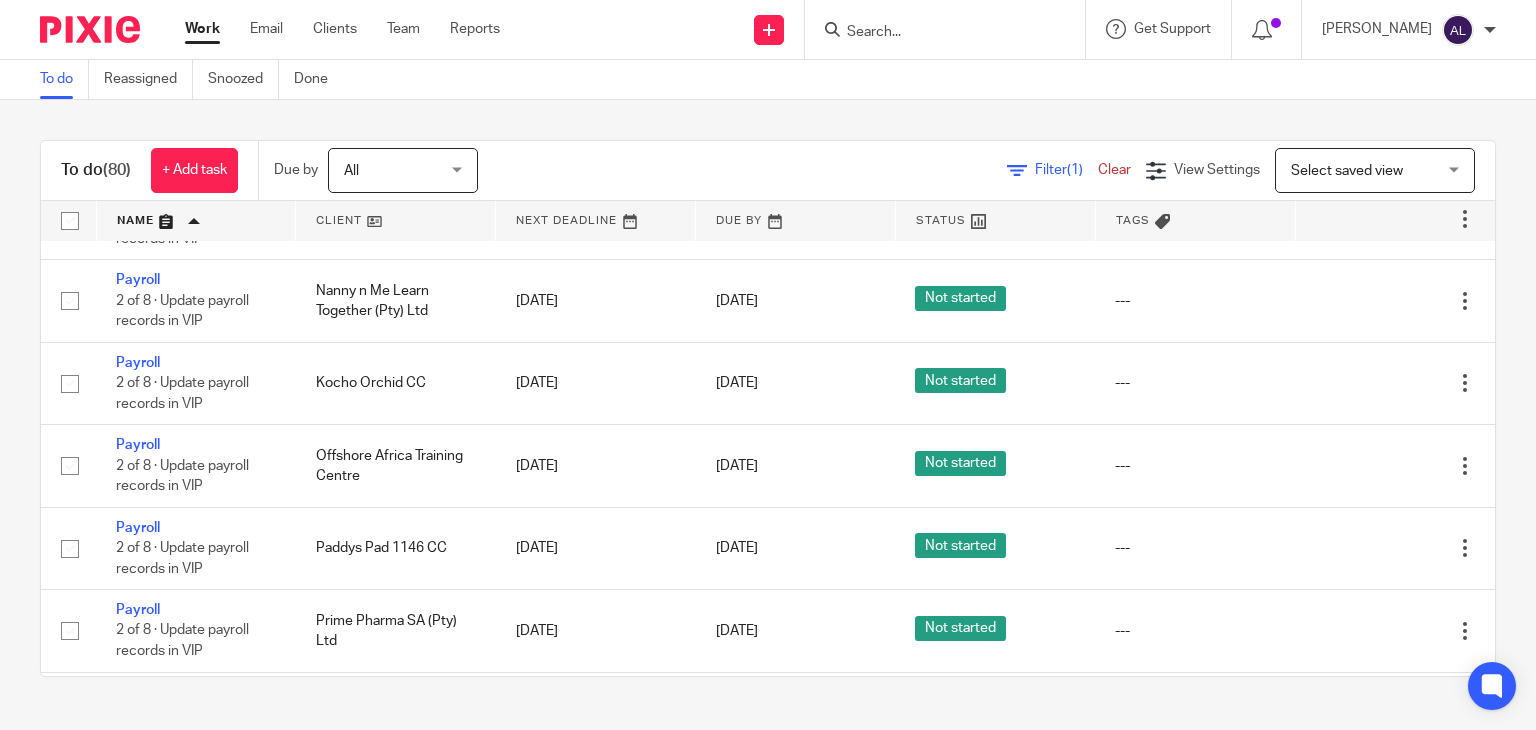click at bounding box center (935, 33) 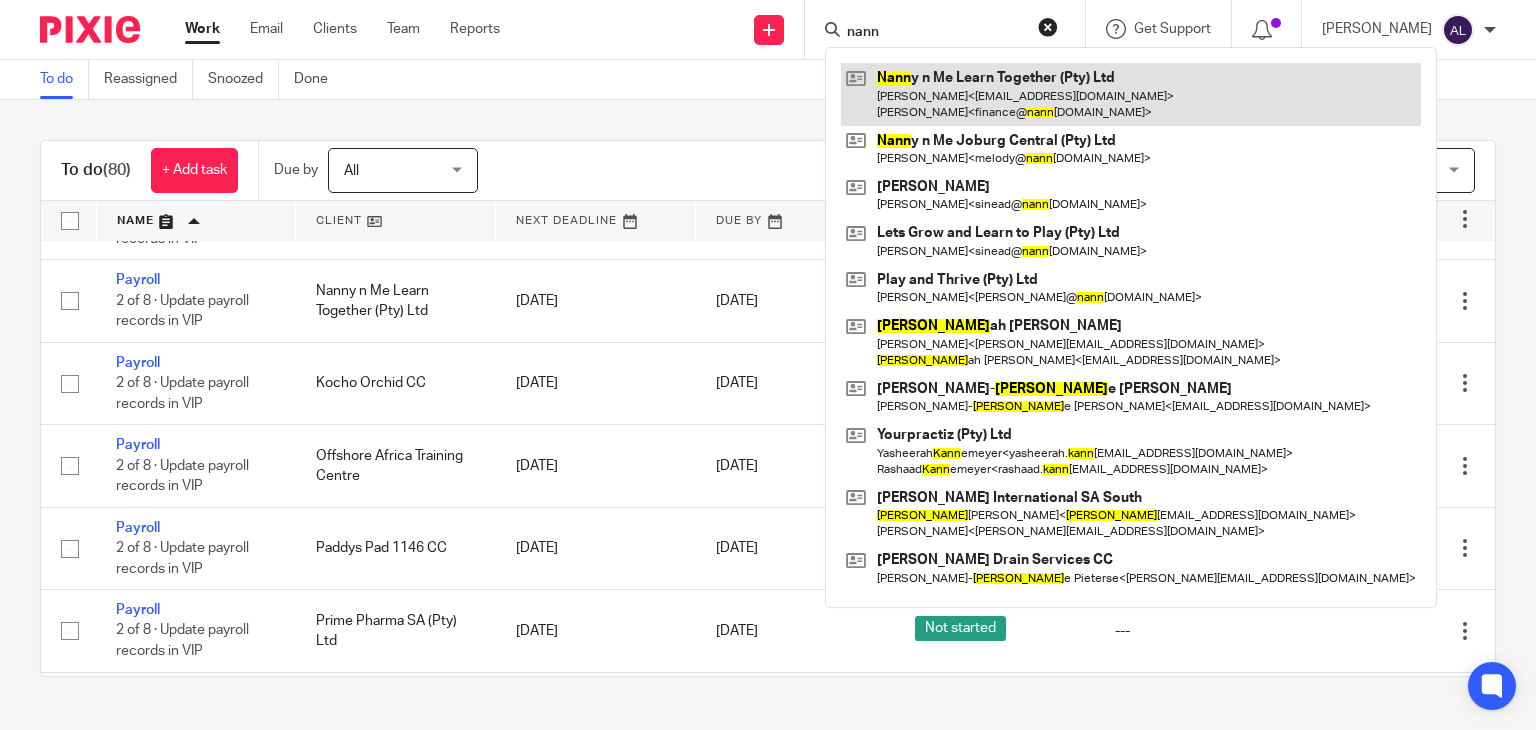 type on "nann" 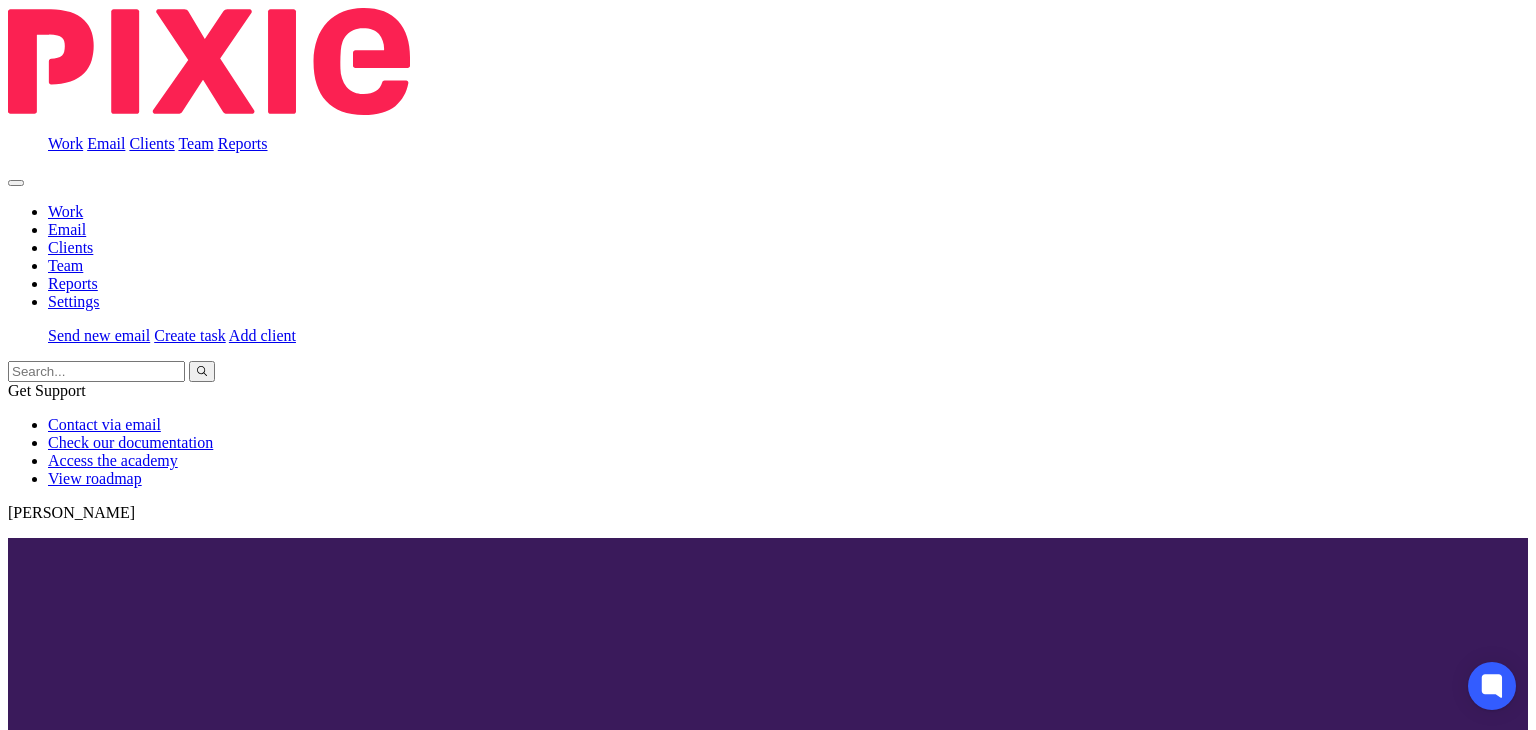 scroll, scrollTop: 0, scrollLeft: 0, axis: both 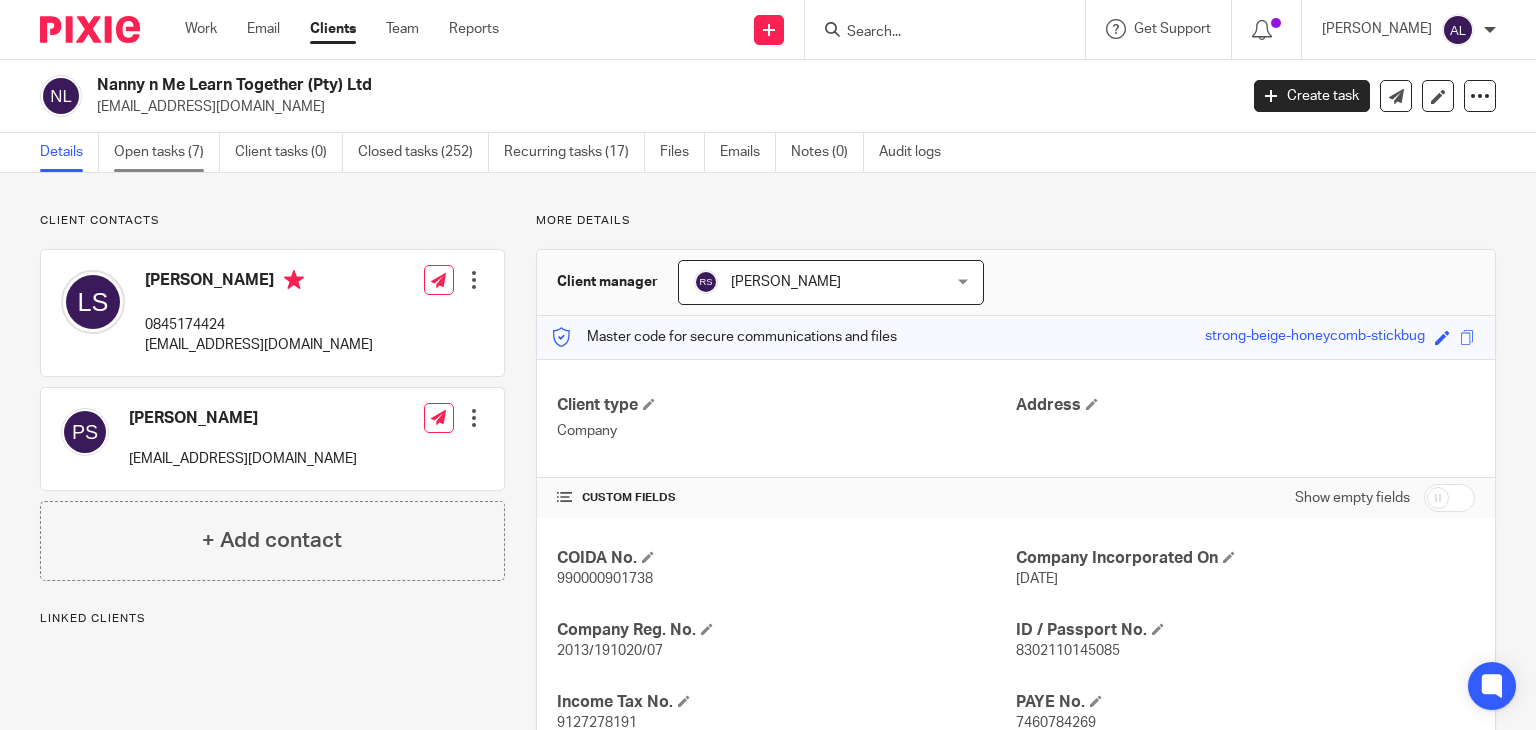 click on "Open tasks (7)" at bounding box center (167, 152) 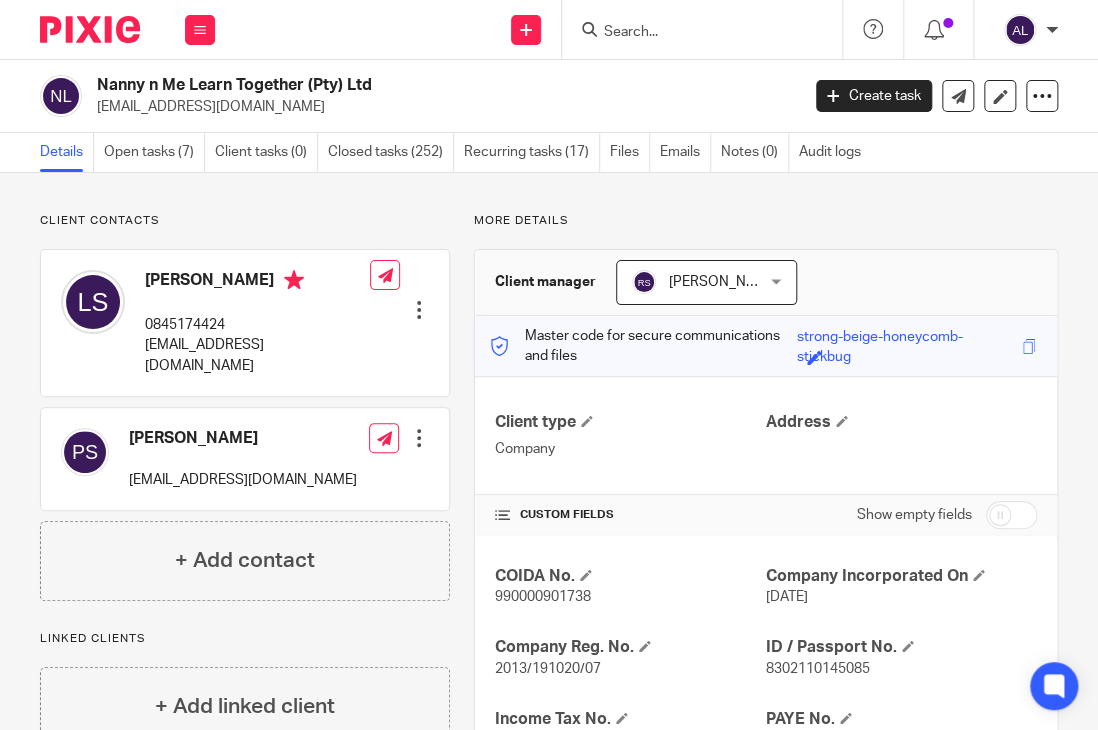 click on "0845174424" at bounding box center [257, 325] 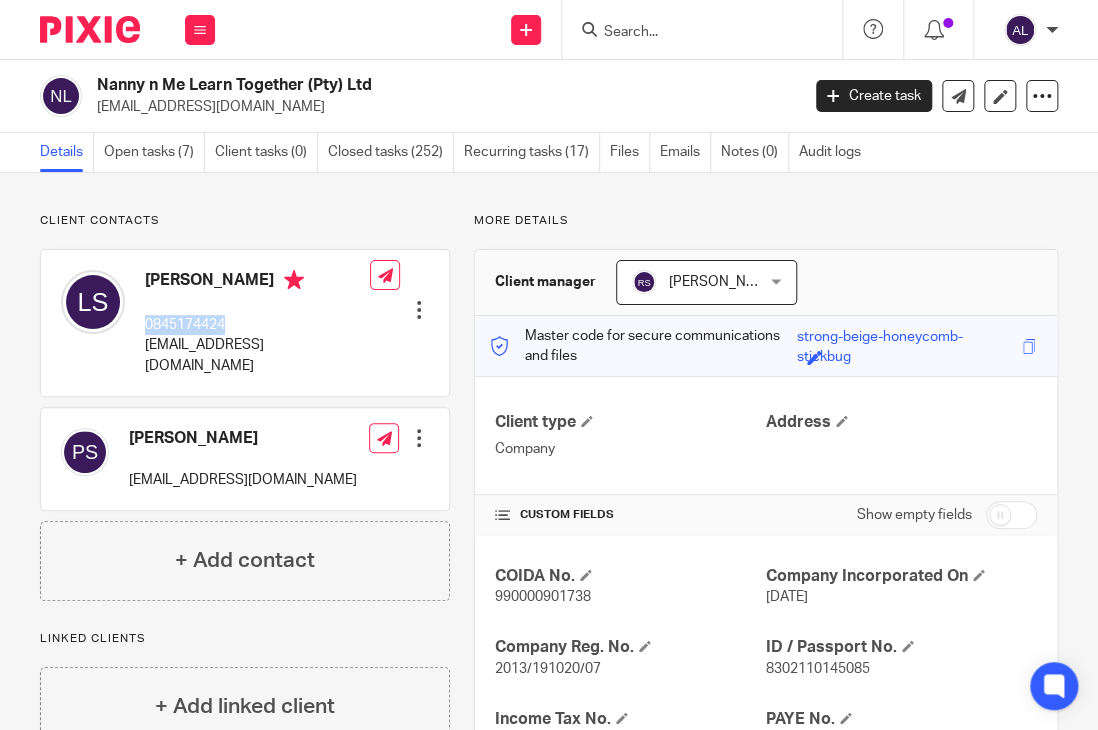 click on "0845174424" at bounding box center [257, 325] 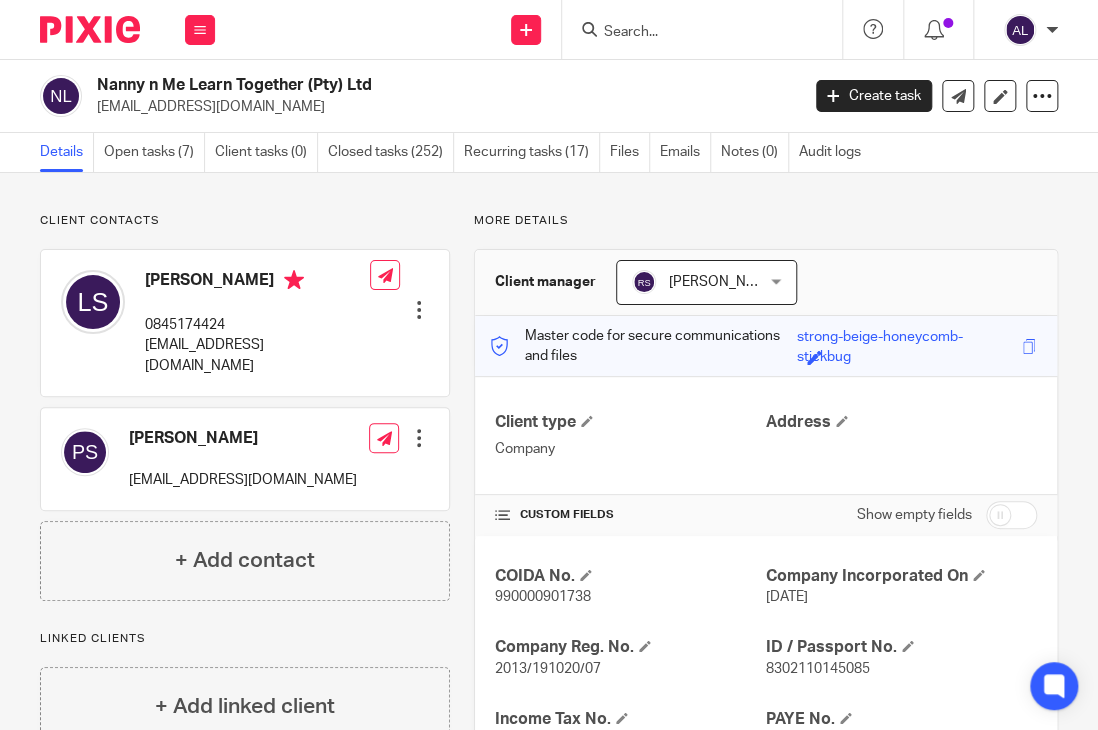 click on "[EMAIL_ADDRESS][DOMAIN_NAME]" at bounding box center [257, 355] 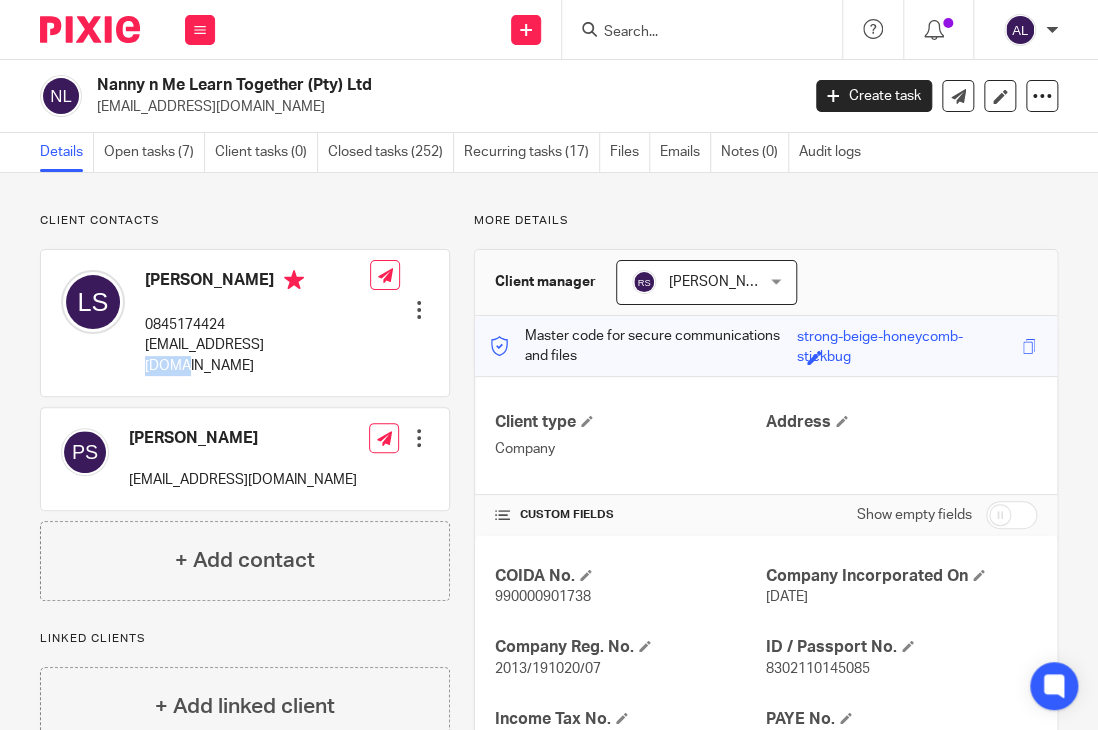 click on "[EMAIL_ADDRESS][DOMAIN_NAME]" at bounding box center [257, 355] 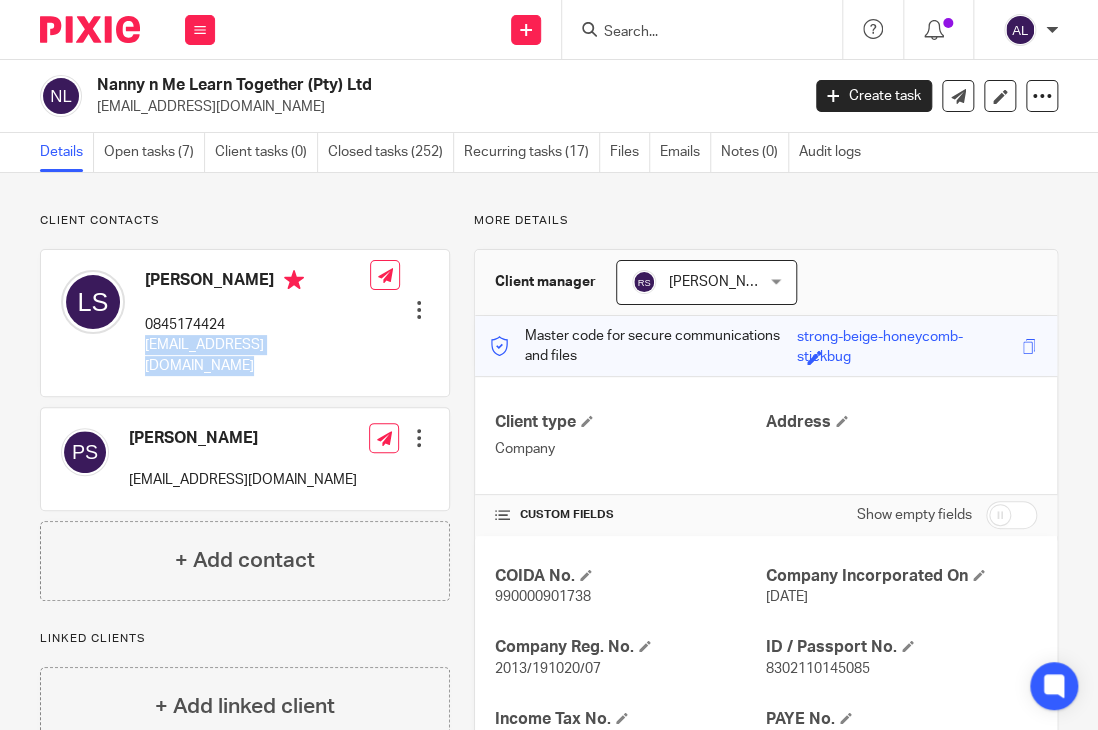 click on "[EMAIL_ADDRESS][DOMAIN_NAME]" at bounding box center [257, 355] 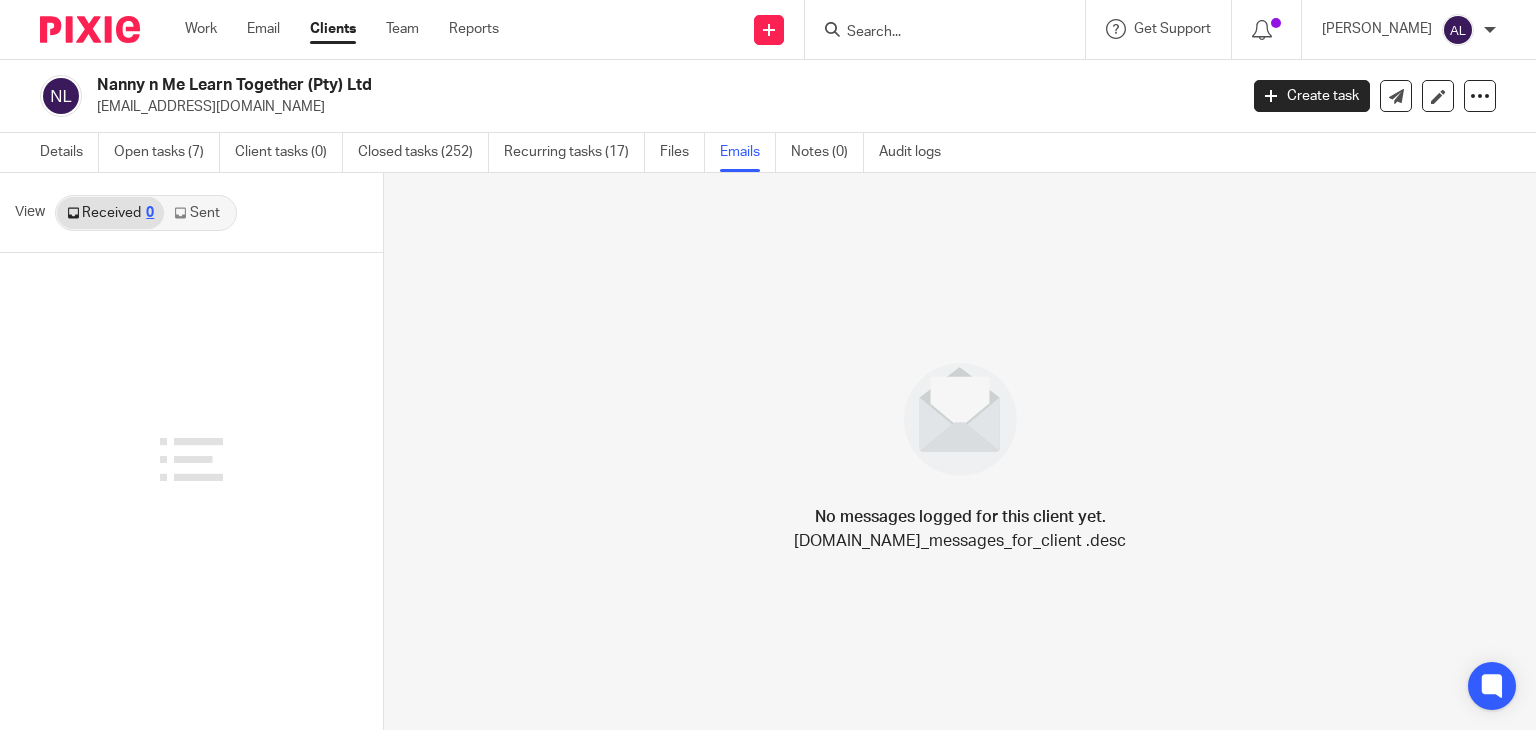 scroll, scrollTop: 0, scrollLeft: 0, axis: both 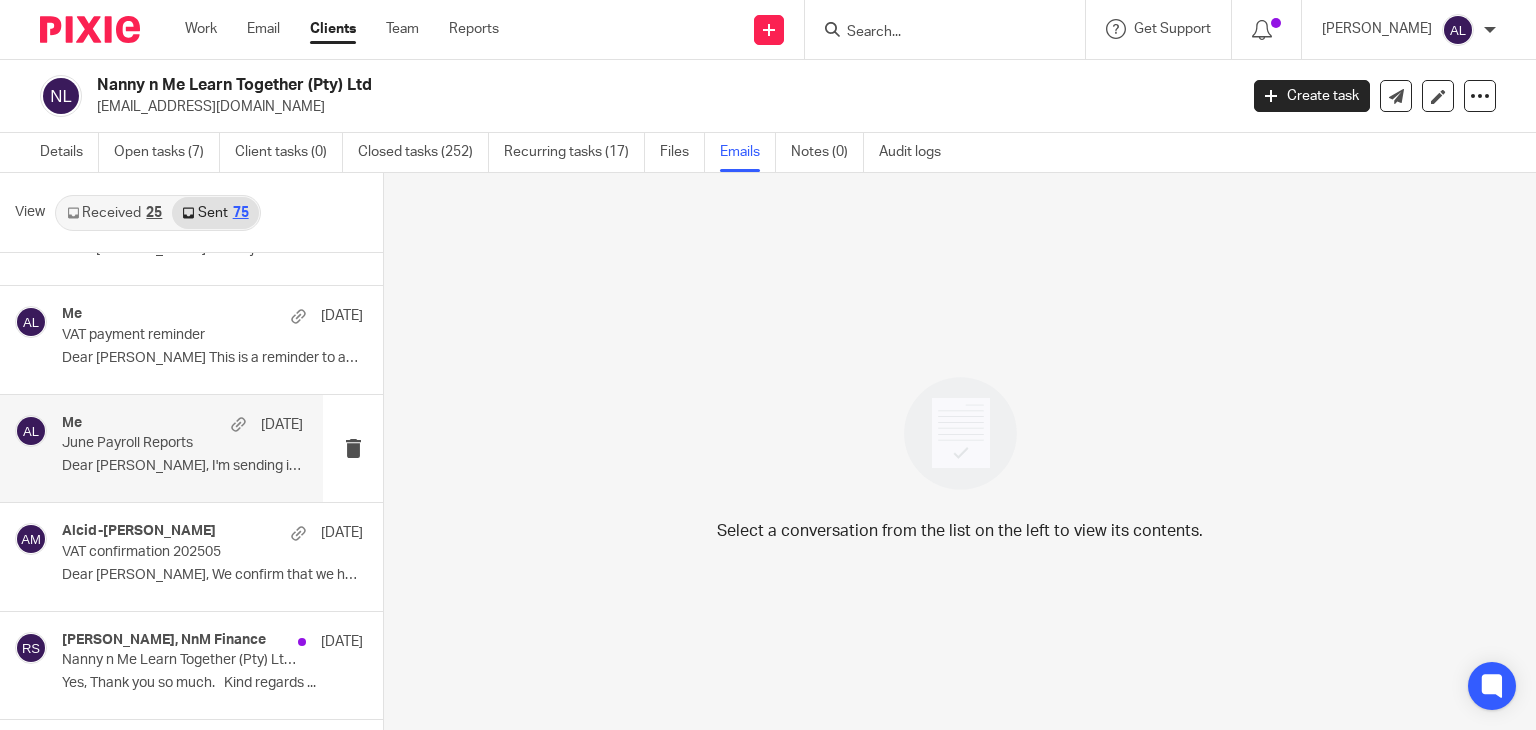 click on "June Payroll Reports" at bounding box center (158, 443) 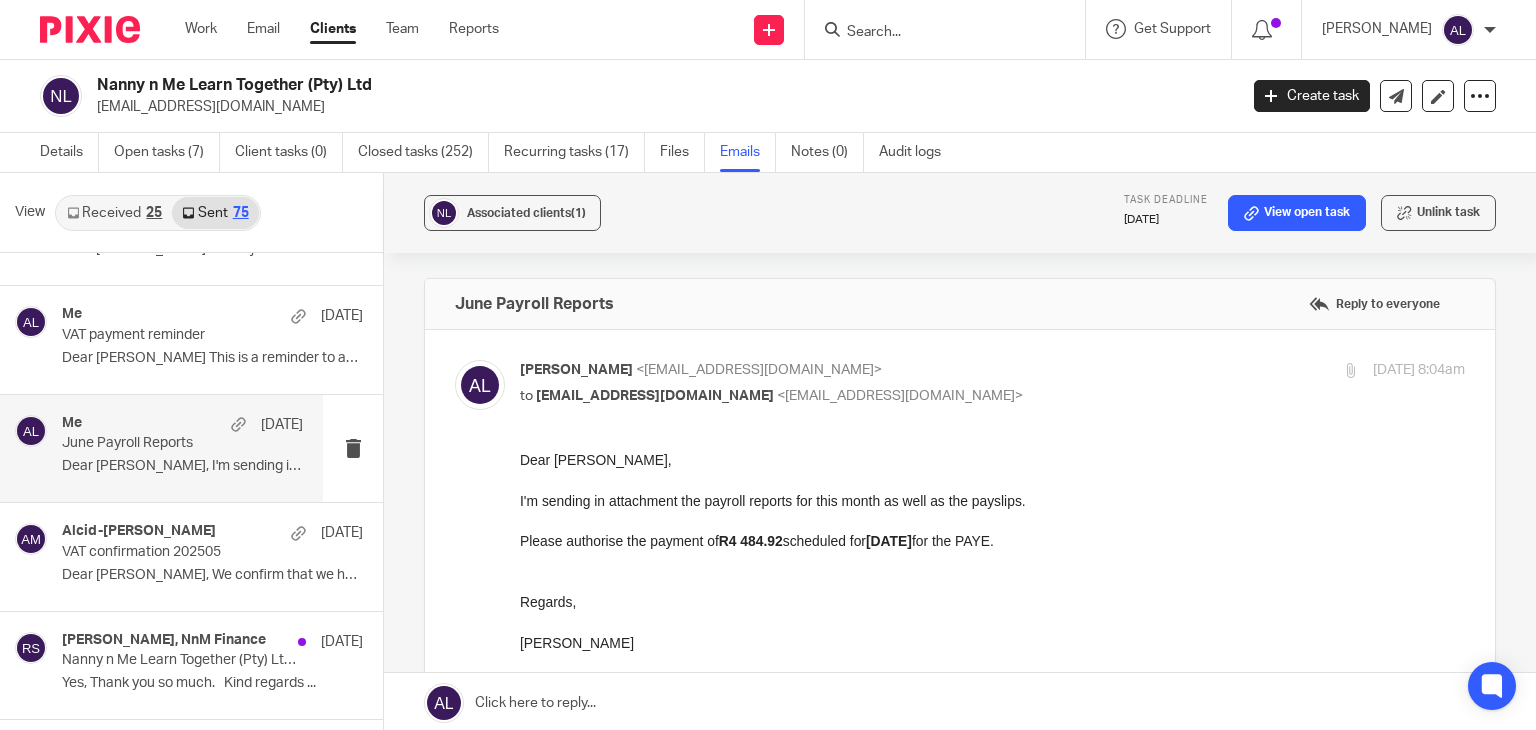 scroll, scrollTop: 0, scrollLeft: 0, axis: both 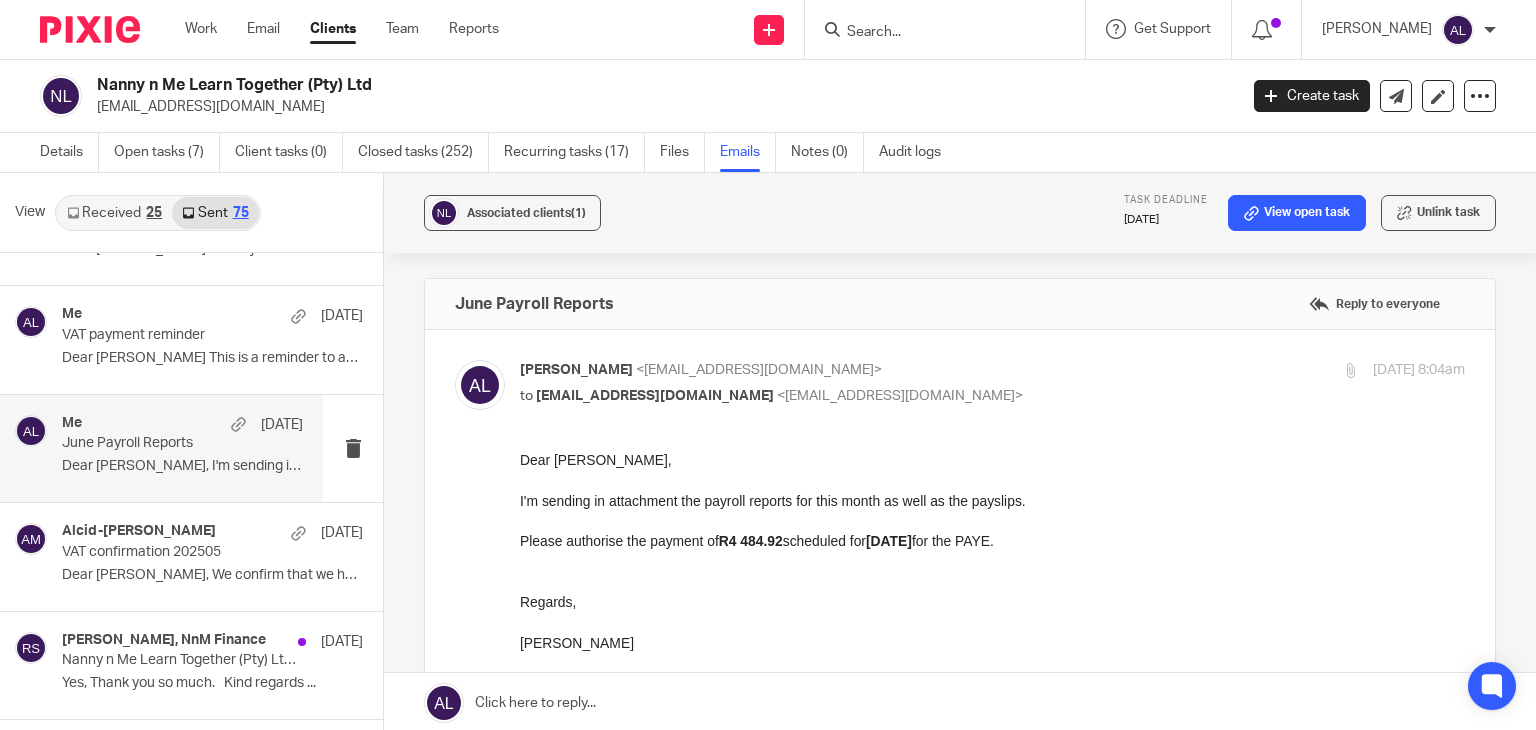 drag, startPoint x: 664, startPoint y: 637, endPoint x: 1035, endPoint y: 907, distance: 458.84747 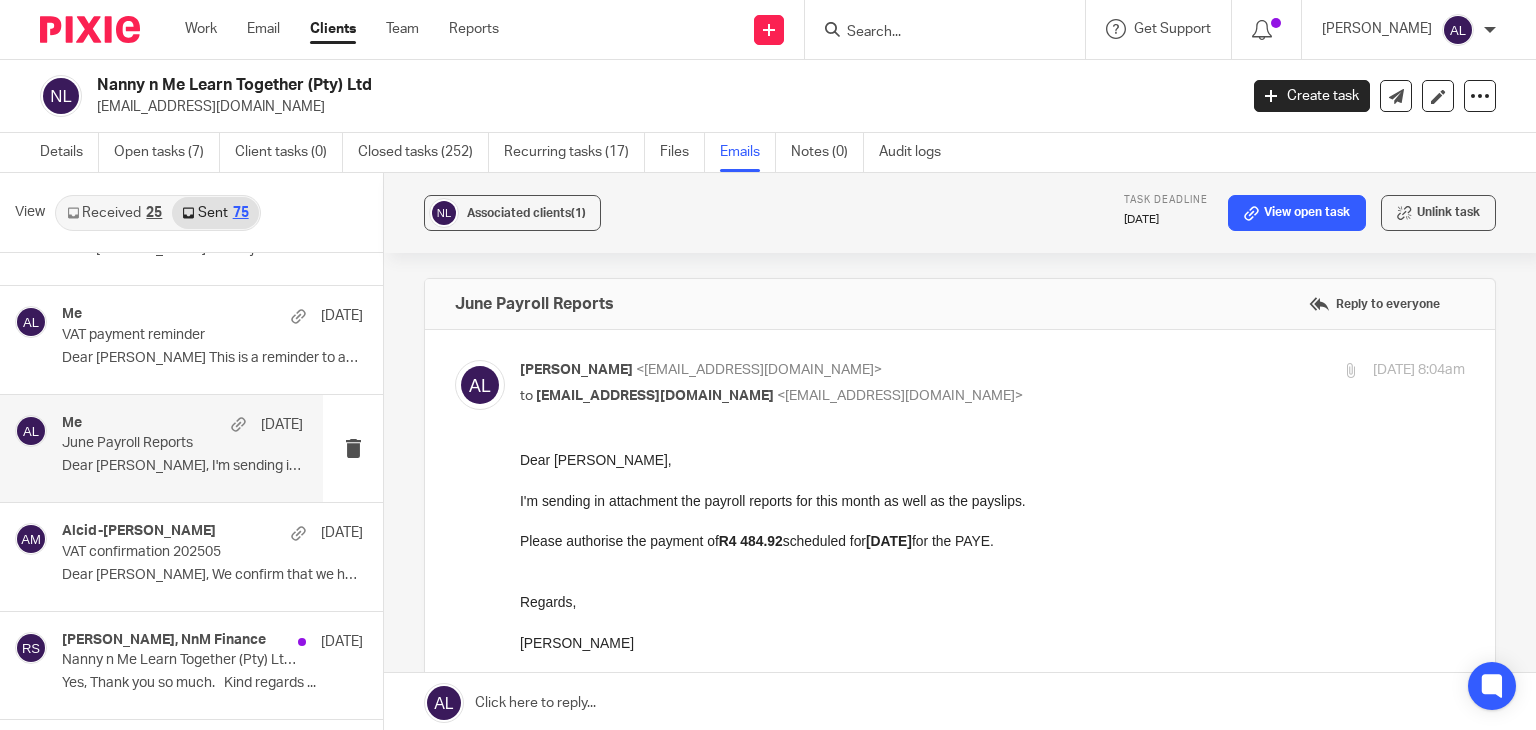 copy on "Dear Lara, I'm sending in attachment the payroll reports for this month as well as the payslips. Please authorise the payment of  R4 484.92  scheduled for  04/07/2025  for the PAYE. Regards, Angelique Lotters" 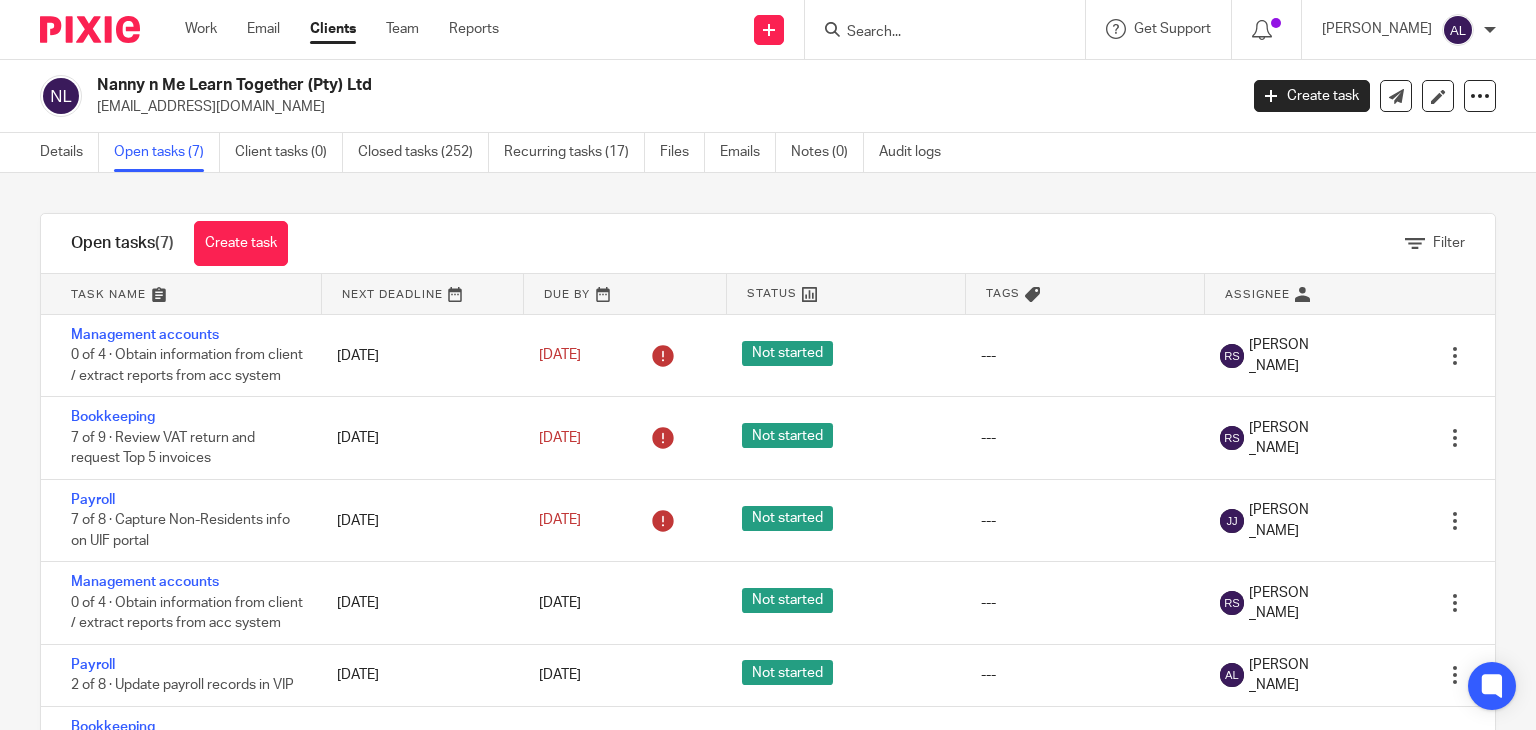 scroll, scrollTop: 0, scrollLeft: 0, axis: both 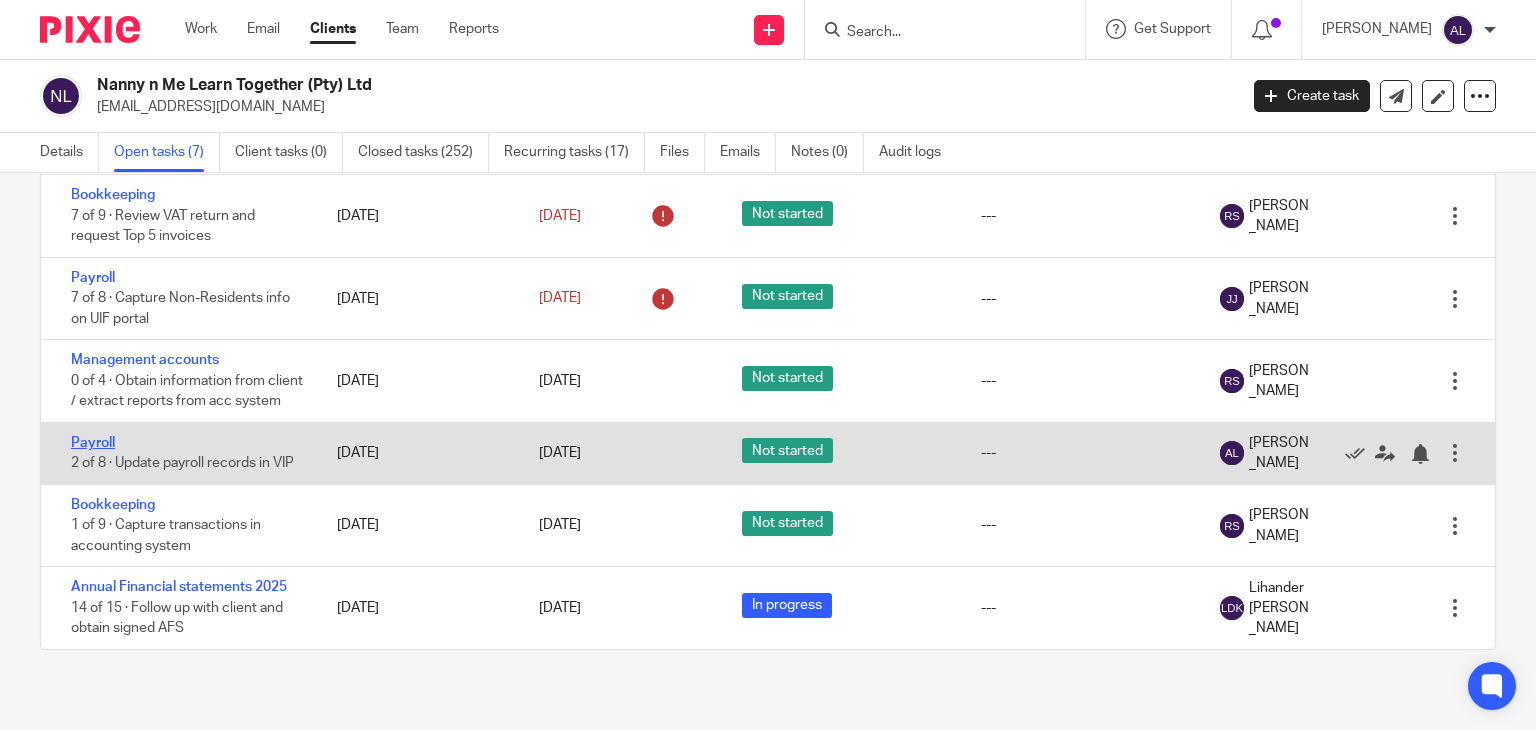 click on "Payroll" at bounding box center (93, 443) 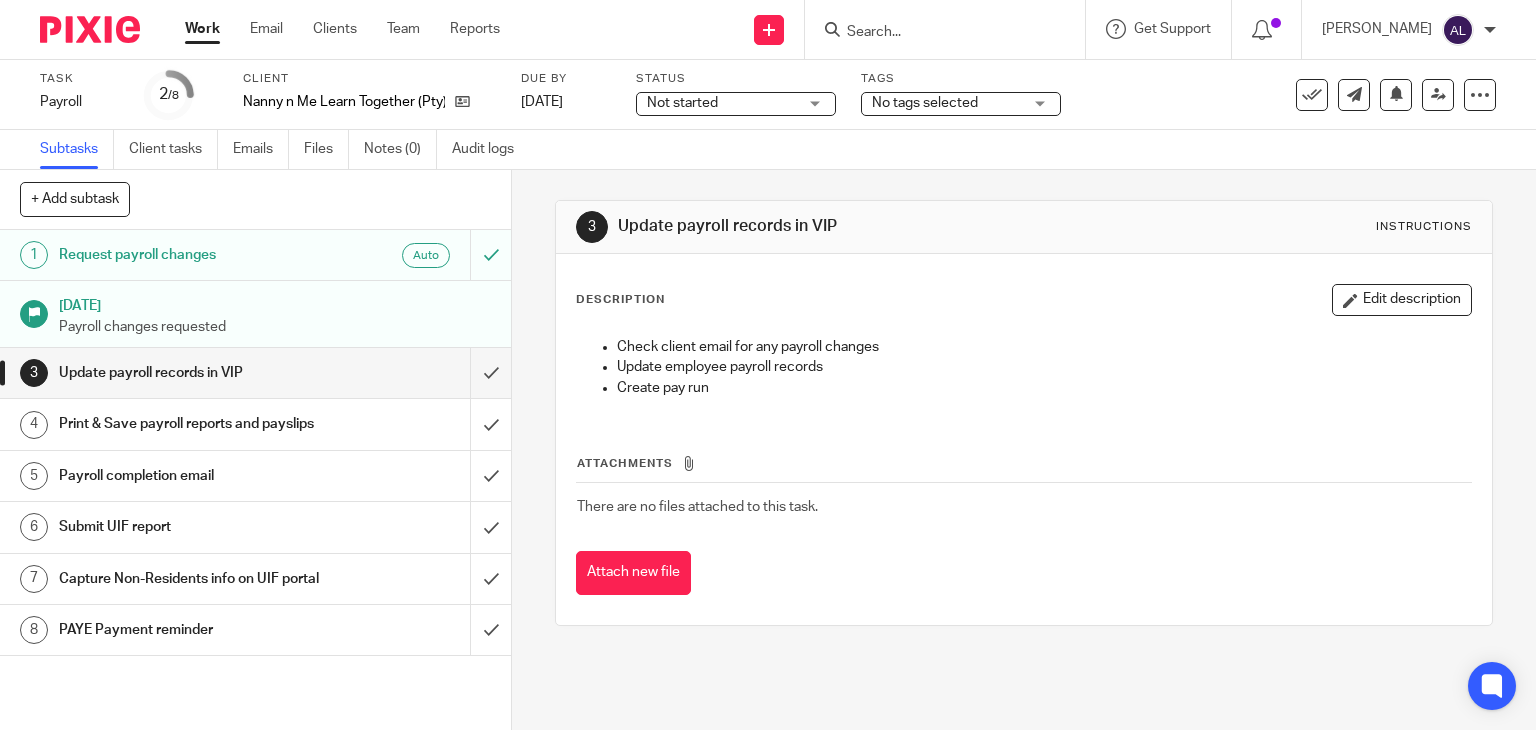 scroll, scrollTop: 0, scrollLeft: 0, axis: both 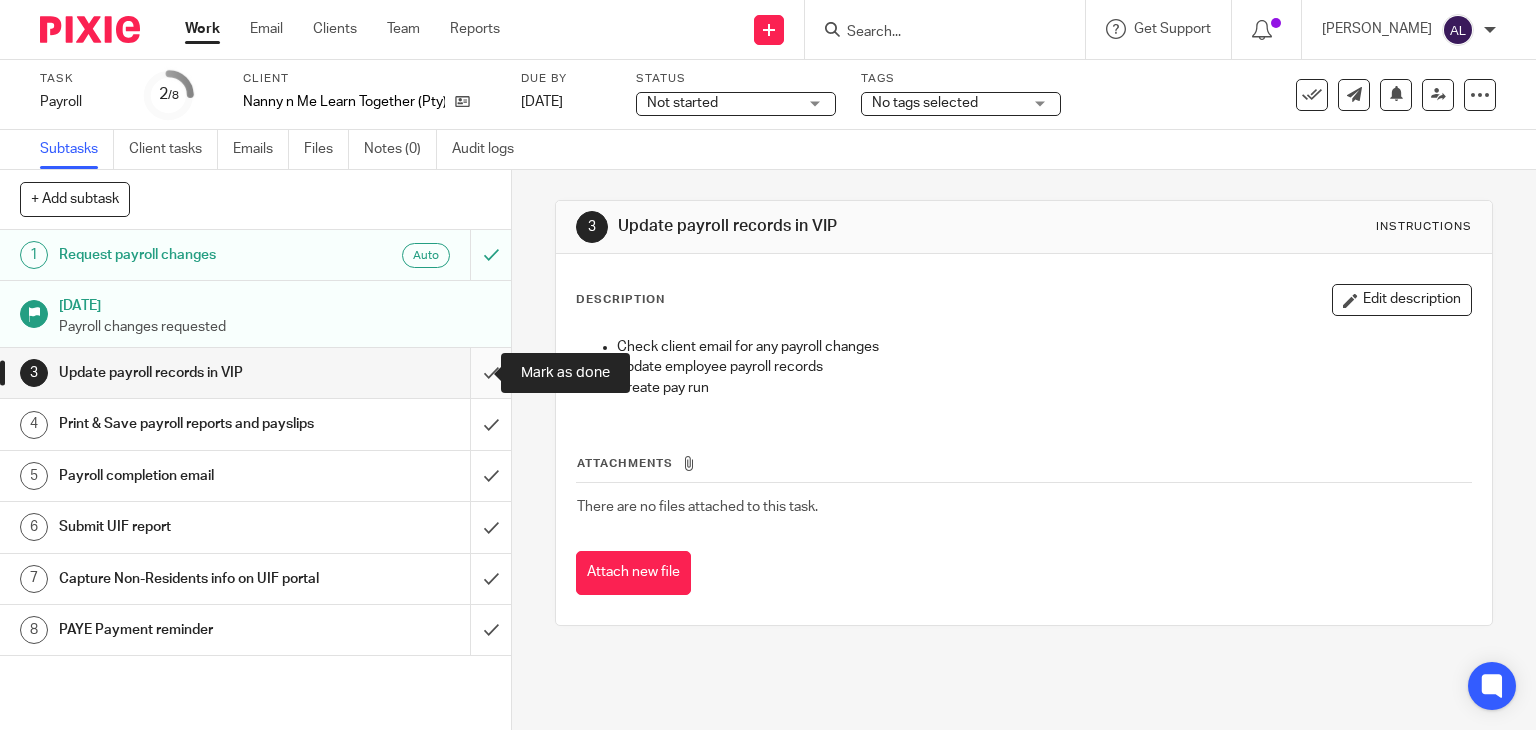 drag, startPoint x: 461, startPoint y: 390, endPoint x: 464, endPoint y: 413, distance: 23.194826 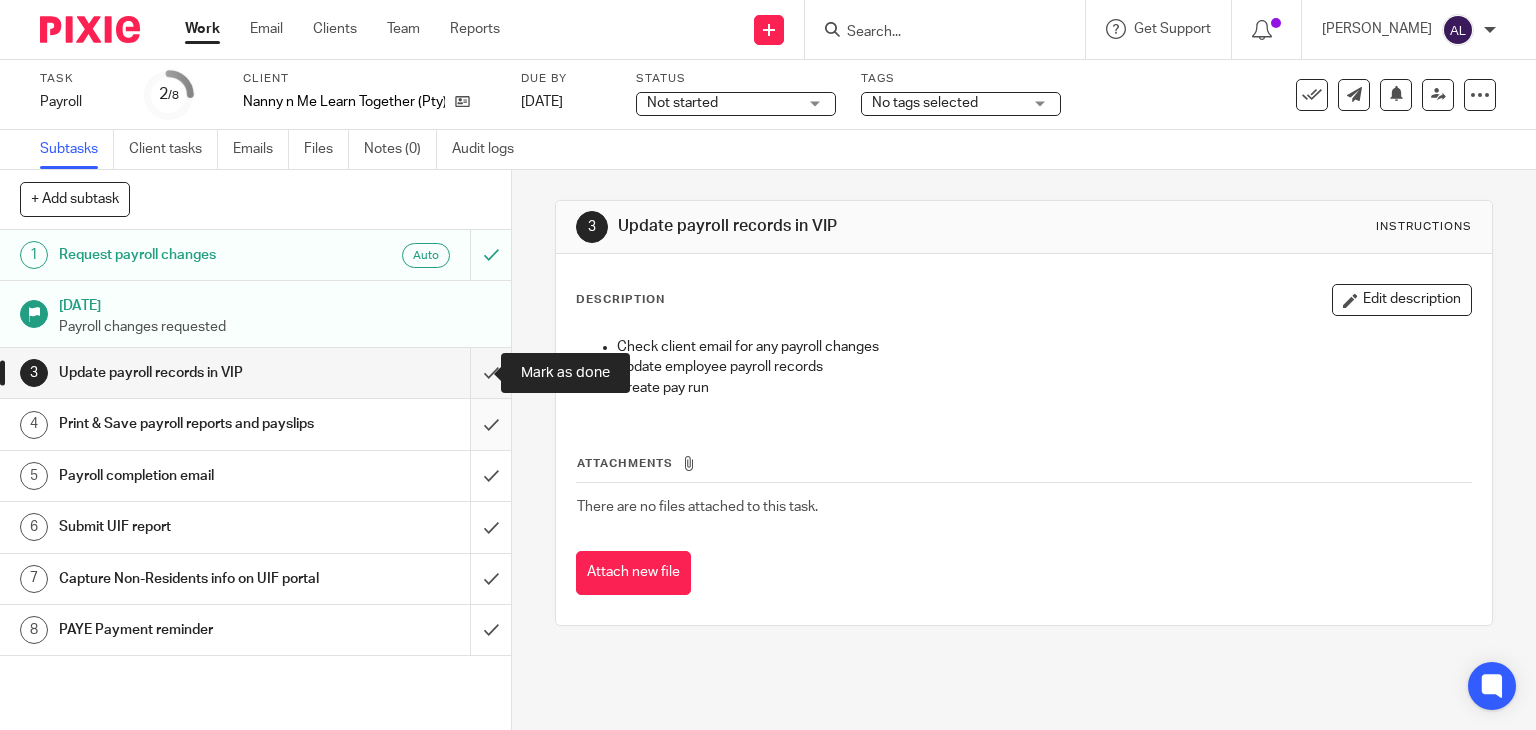 click at bounding box center [255, 373] 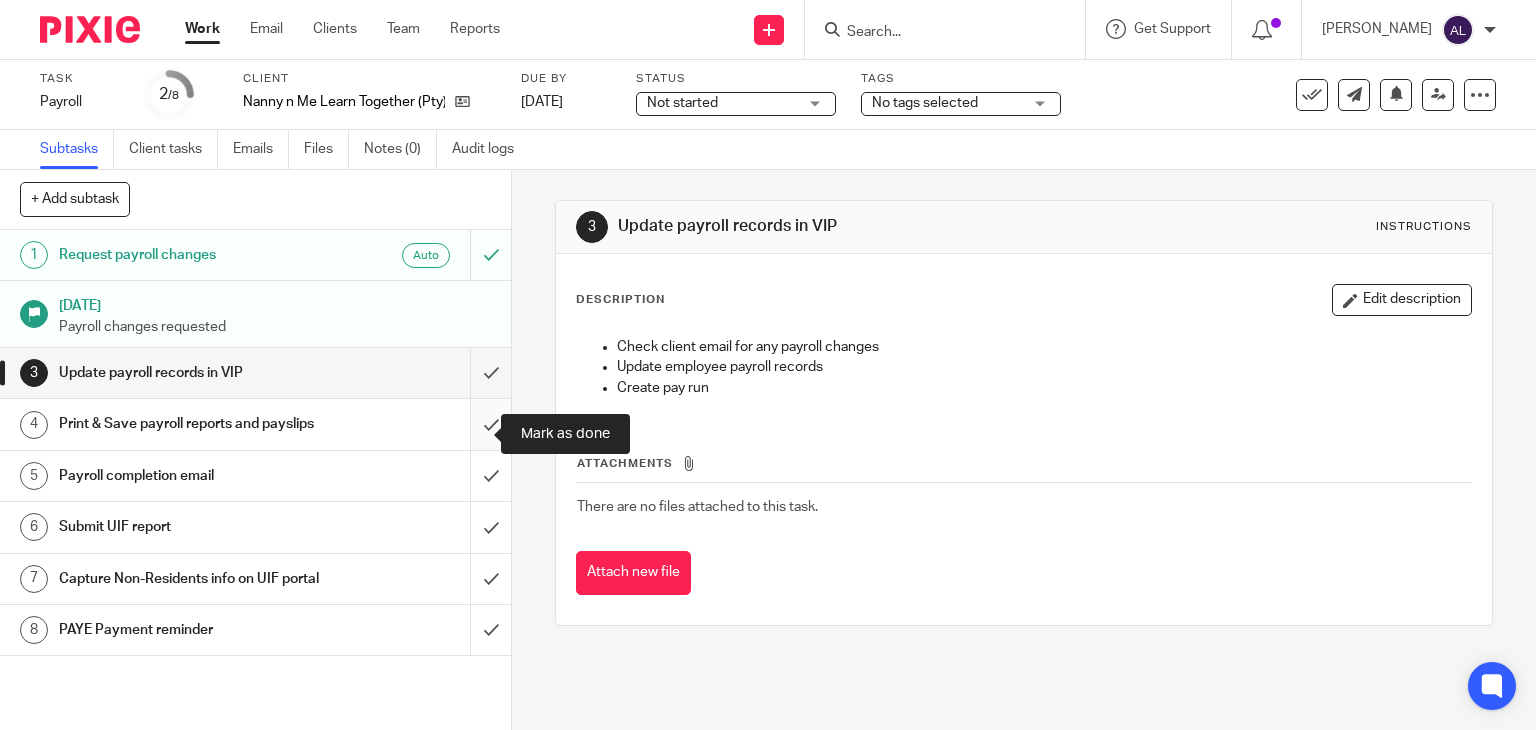 click at bounding box center [255, 424] 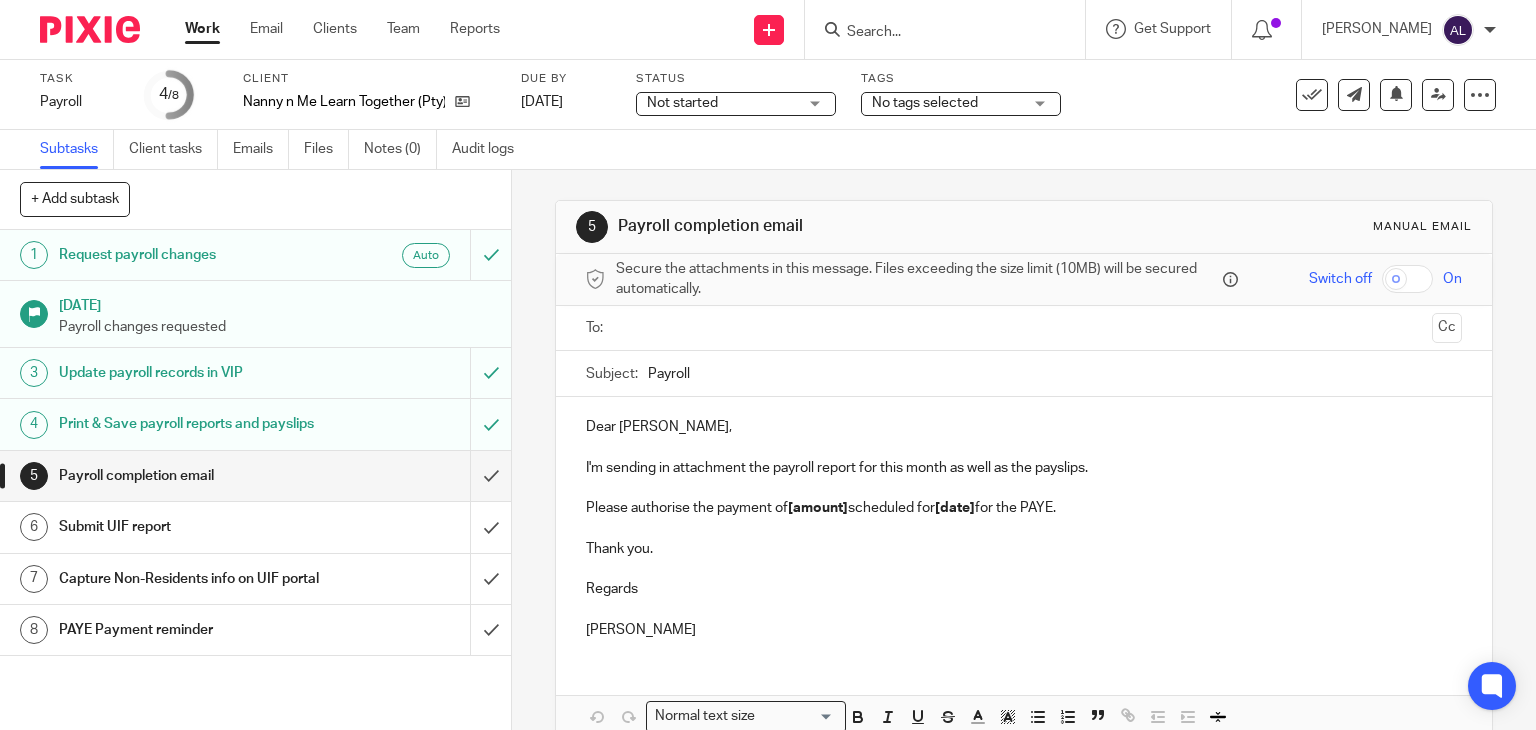 scroll, scrollTop: 0, scrollLeft: 0, axis: both 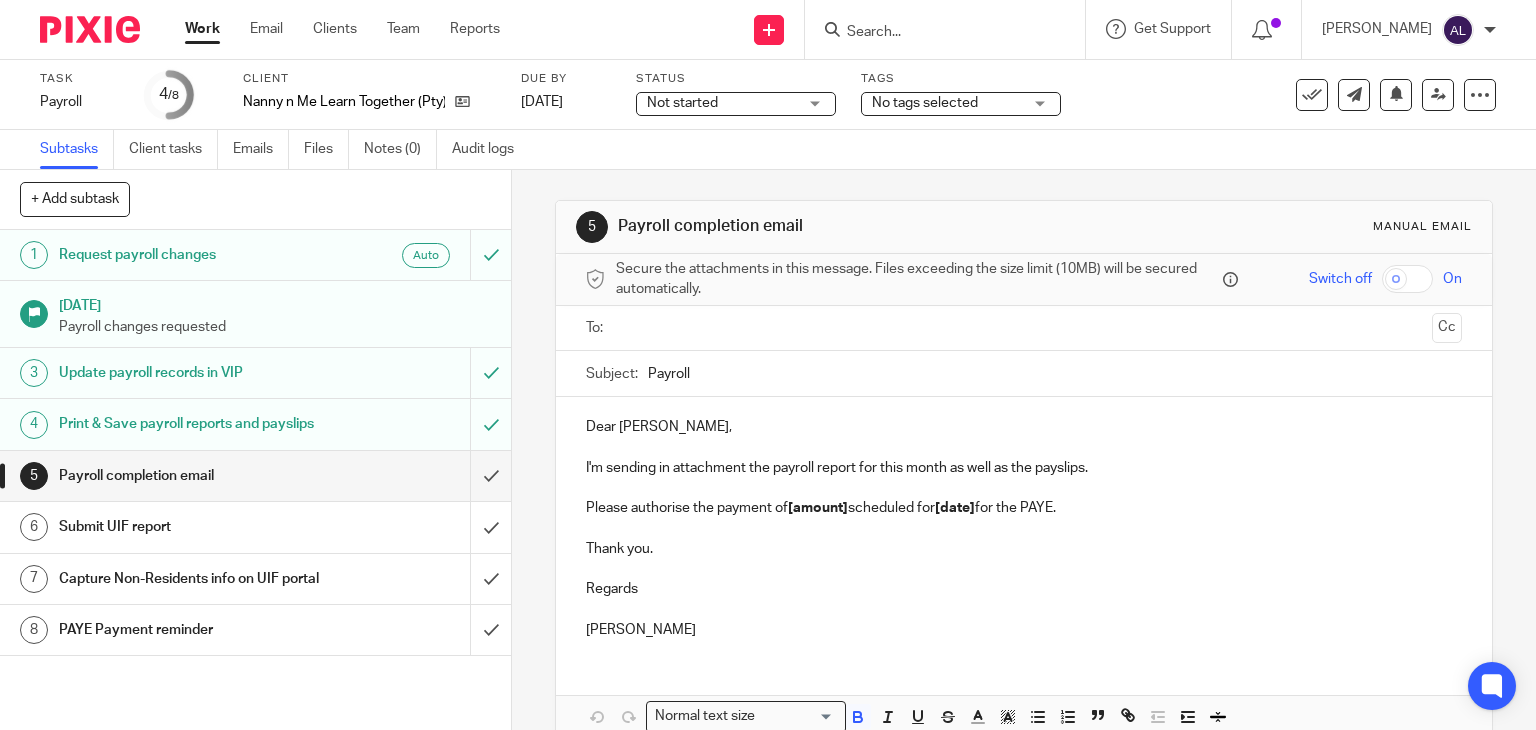 drag, startPoint x: 706, startPoint y: 626, endPoint x: 554, endPoint y: 393, distance: 278.19598 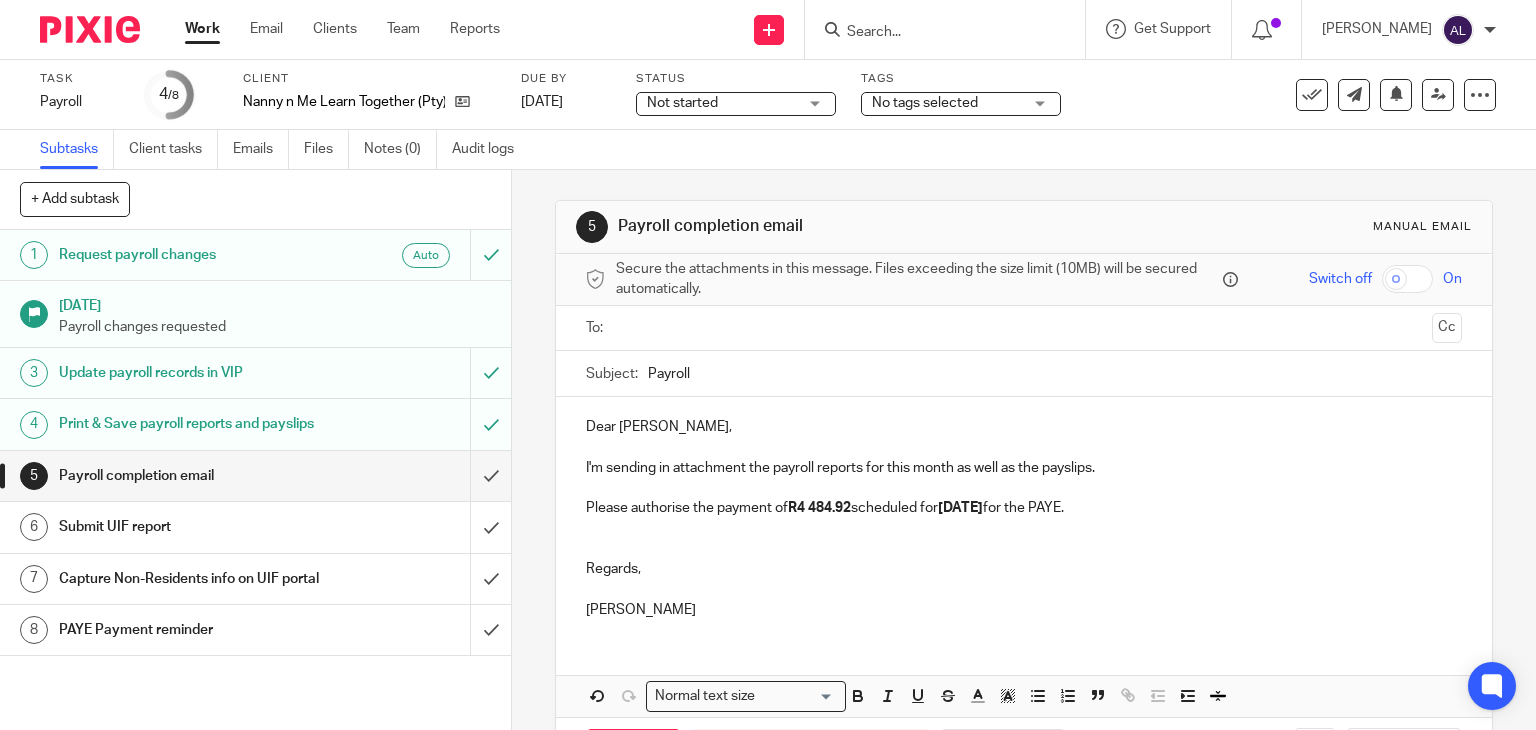 click at bounding box center (1023, 328) 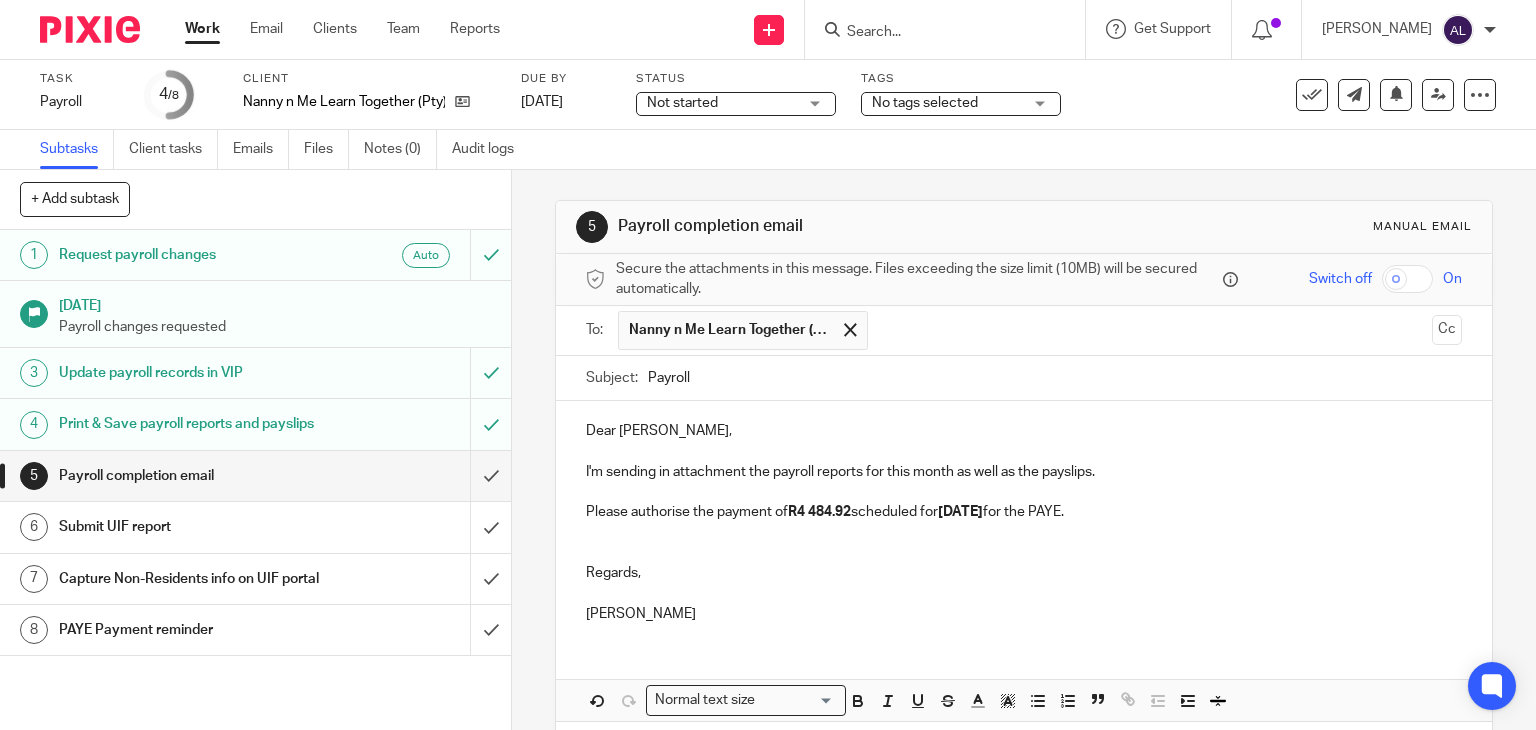 click on "Payroll" at bounding box center (1055, 378) 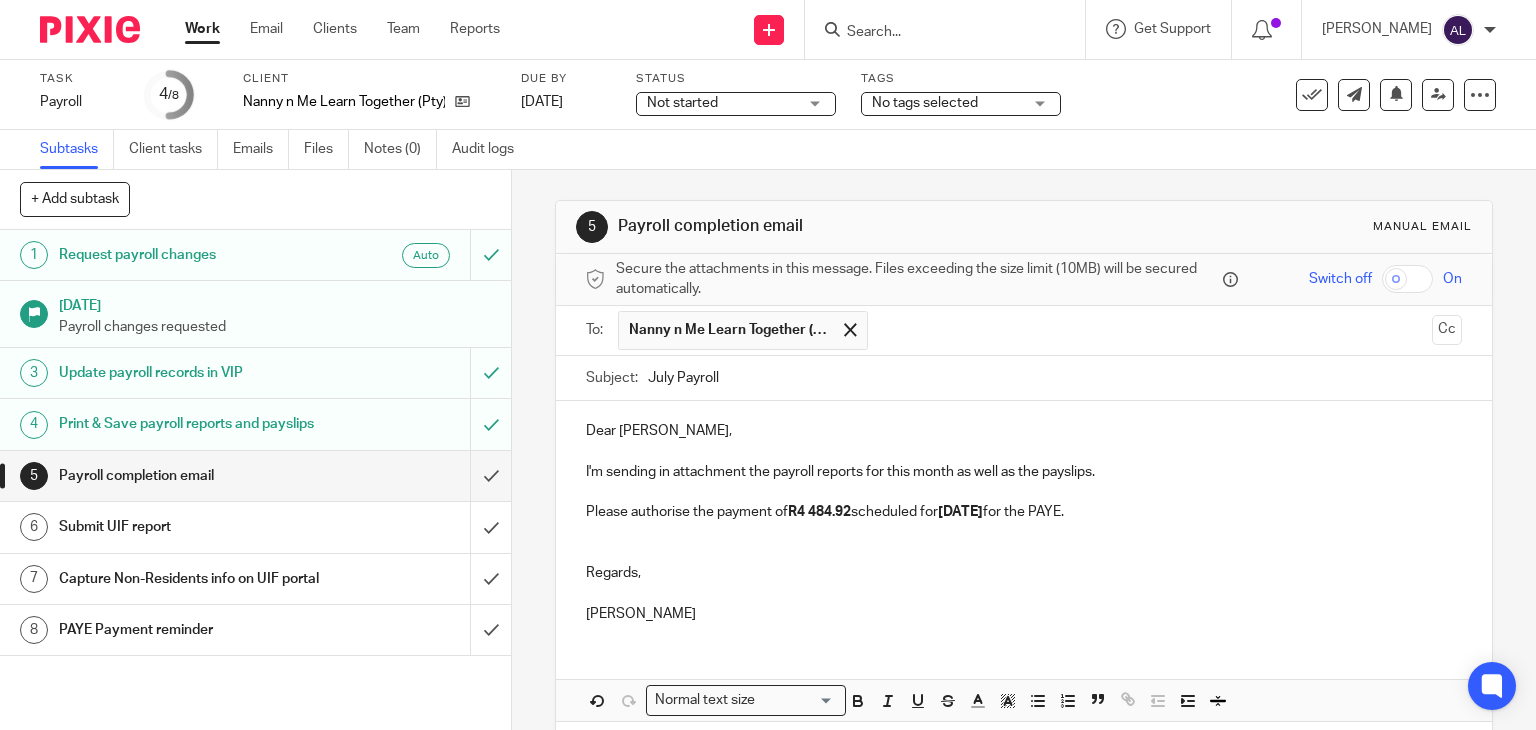 click on "July Payroll" at bounding box center [1055, 378] 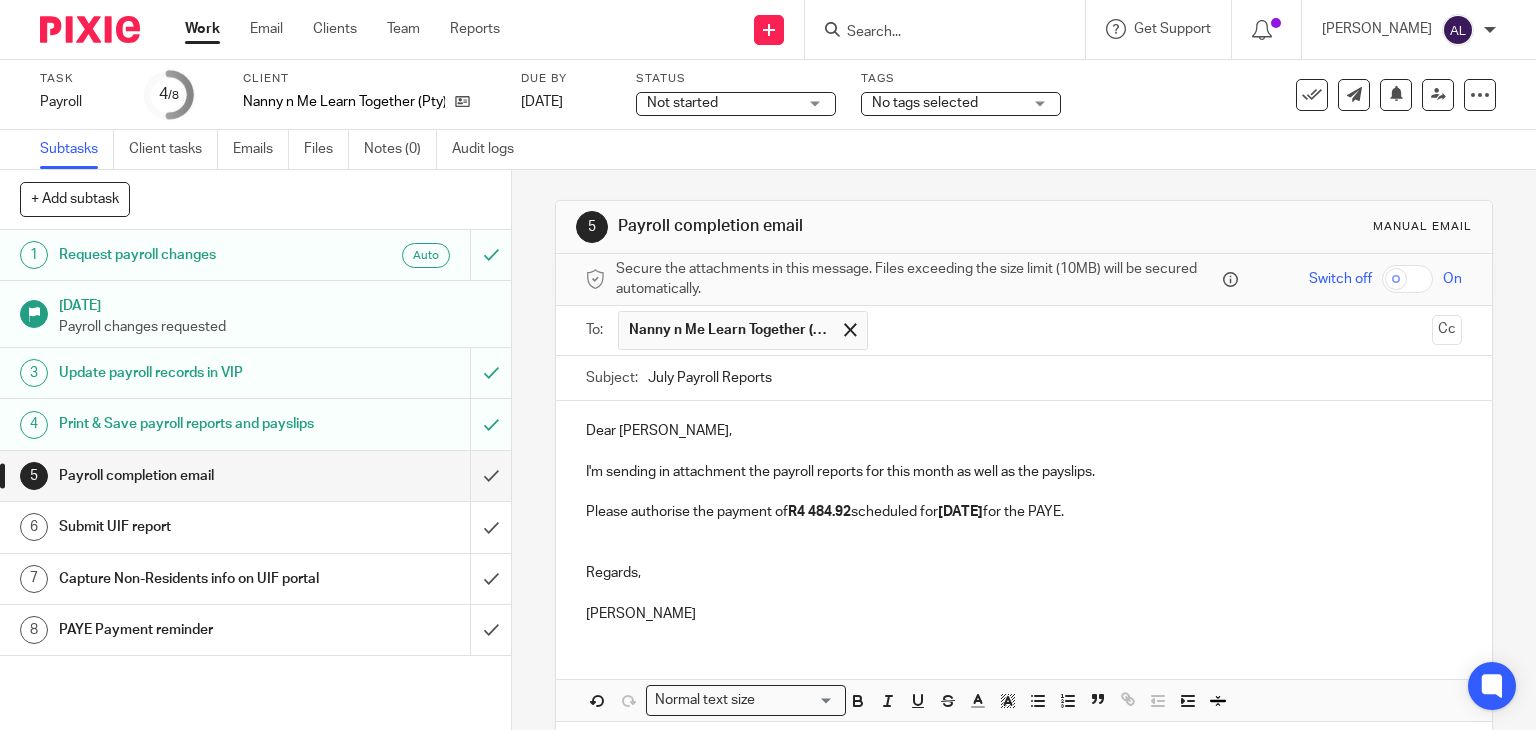 type on "July Payroll Reports" 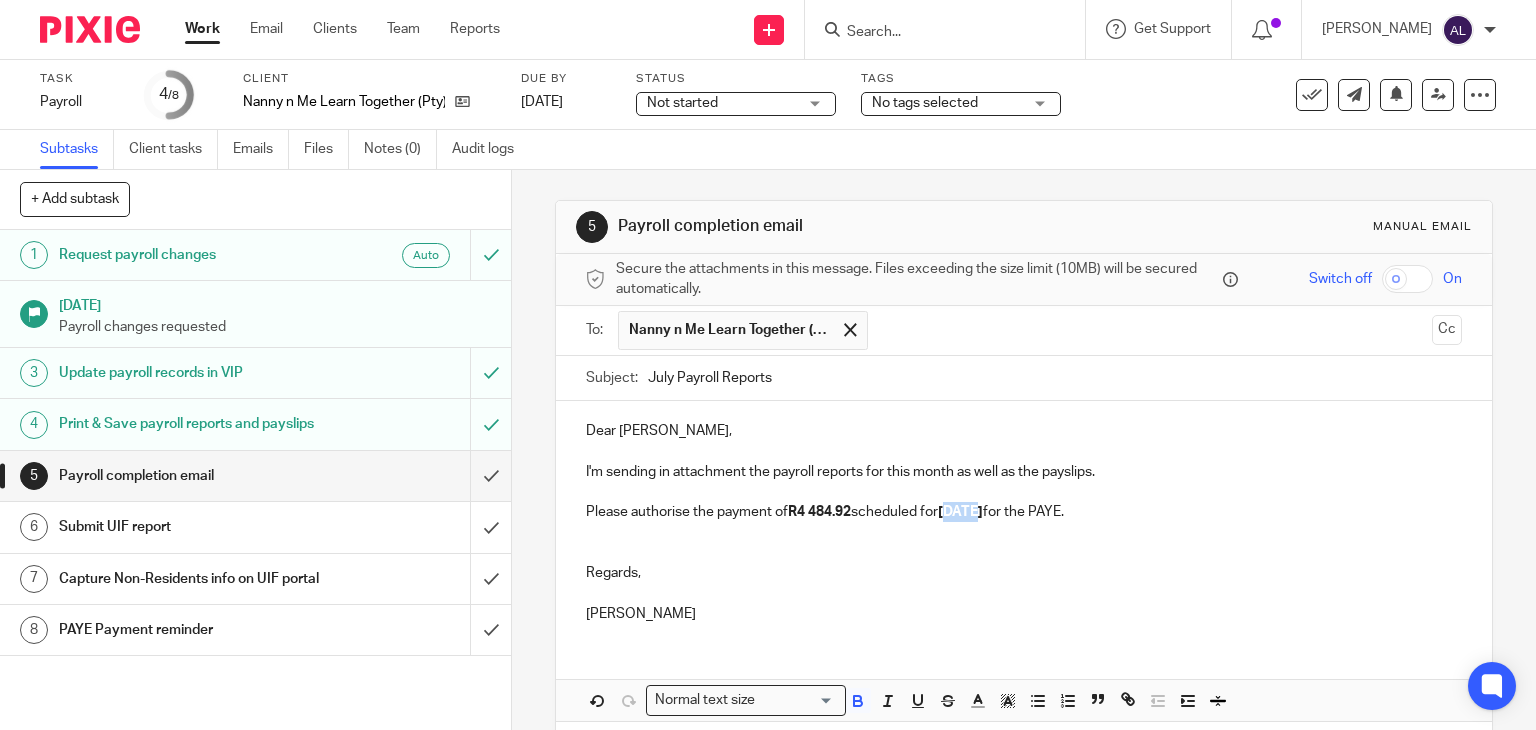 drag, startPoint x: 979, startPoint y: 512, endPoint x: 953, endPoint y: 512, distance: 26 